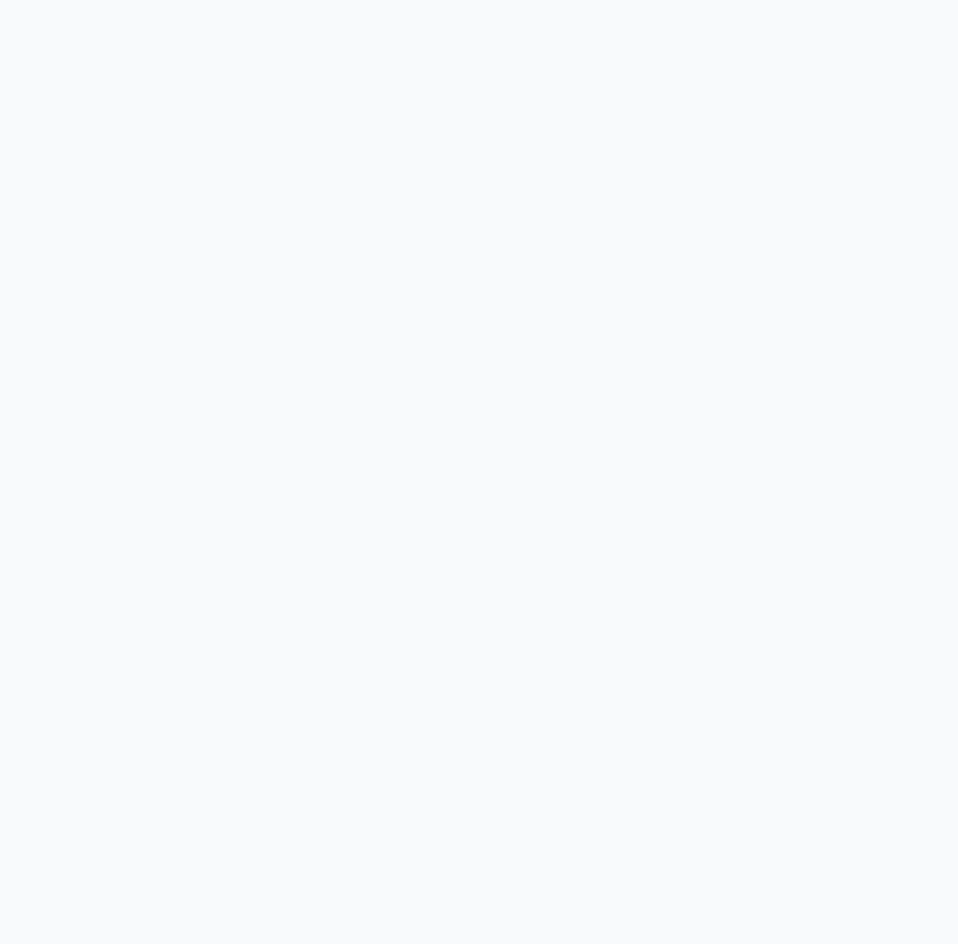 scroll, scrollTop: 0, scrollLeft: 0, axis: both 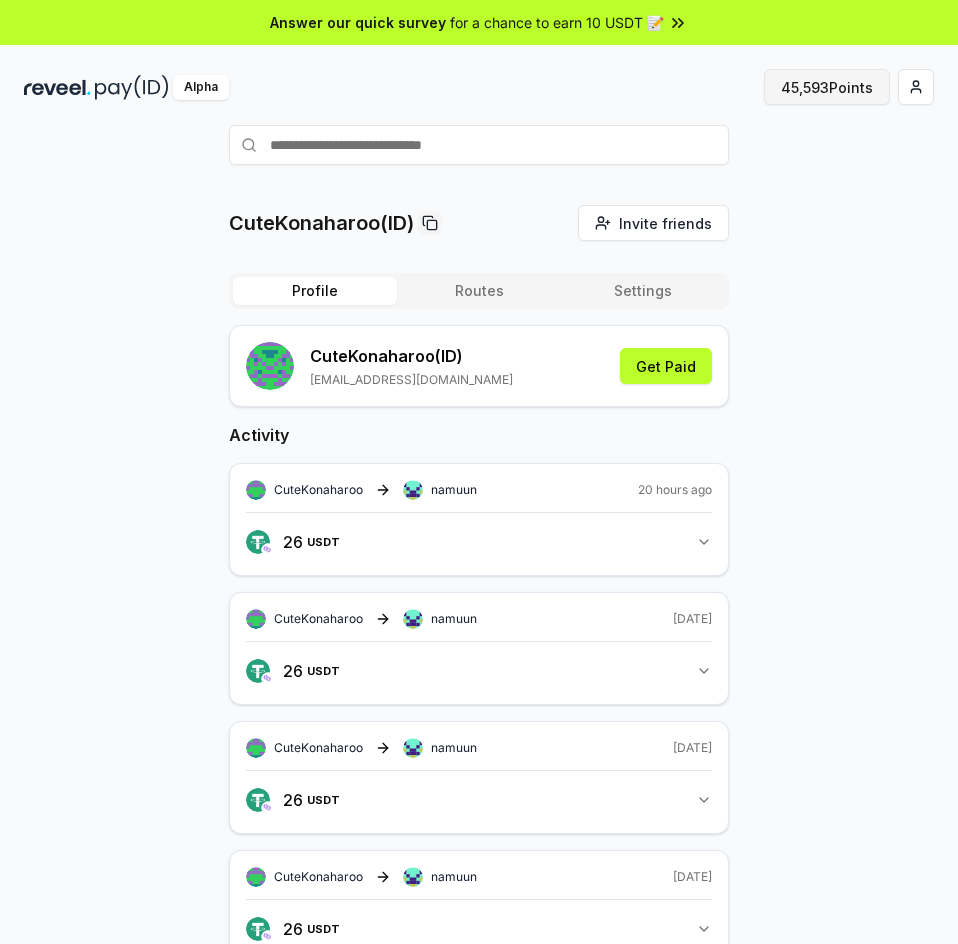 click on "45,593  Points" at bounding box center (827, 87) 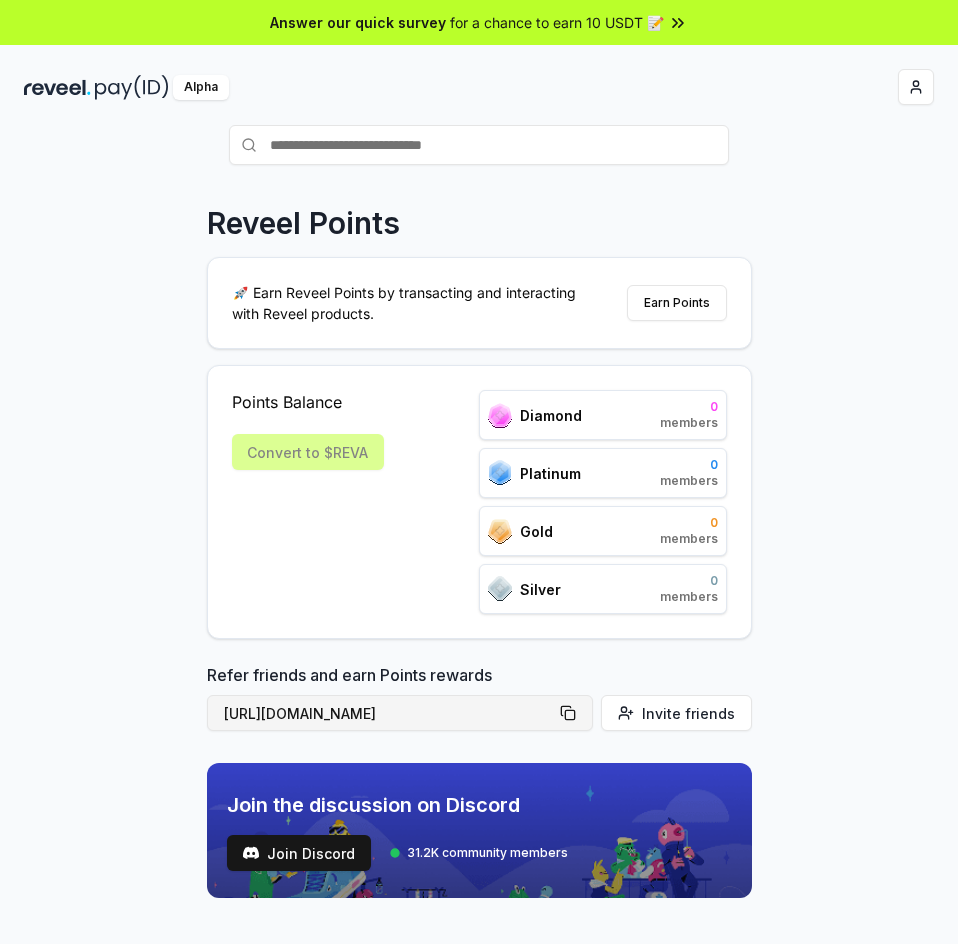 scroll, scrollTop: 0, scrollLeft: 0, axis: both 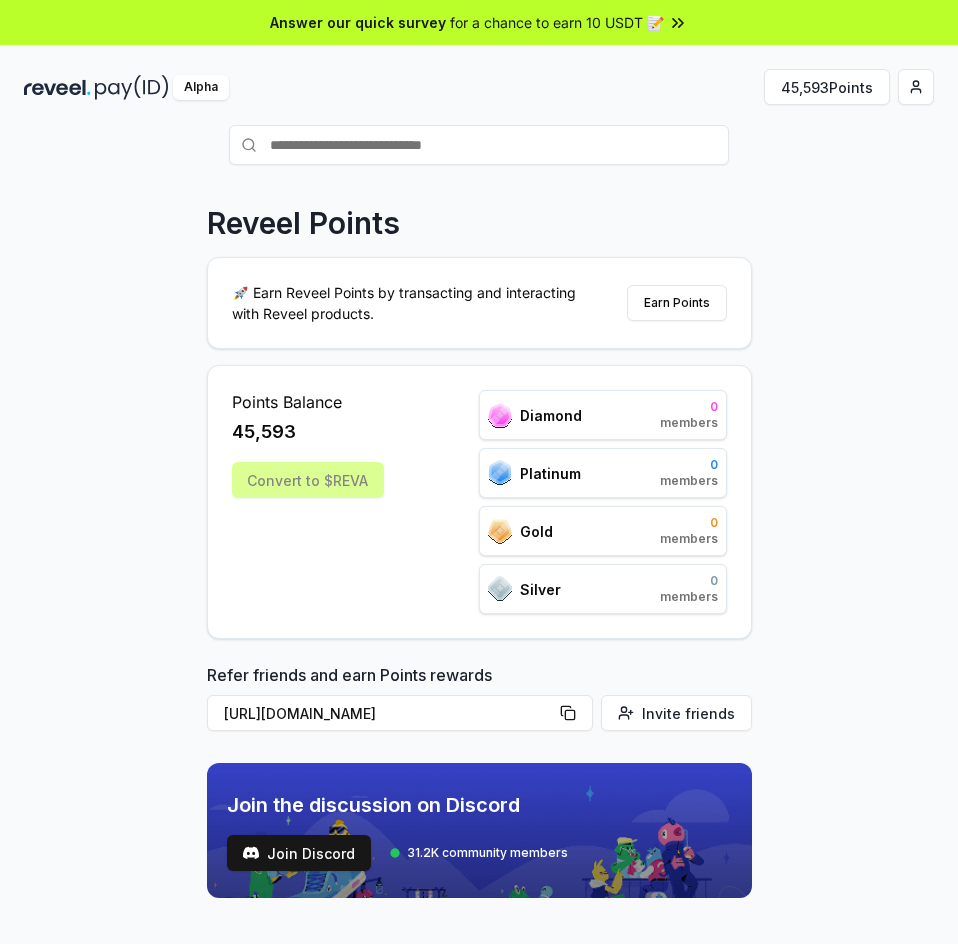 click on "Reveel Points  🚀 Earn Reveel Points by transacting and interacting with Reveel products. Earn Points Points Balance  45,593 Convert to $REVA Diamond 0 members Platinum 0 members Gold 0 members Silver 0 members Refer friends and earn Points rewards https://reveel.id/refer/CuteKonaharoo Invite friends Join the discussion on Discord Join Discord     31.2K community members" at bounding box center (479, 609) 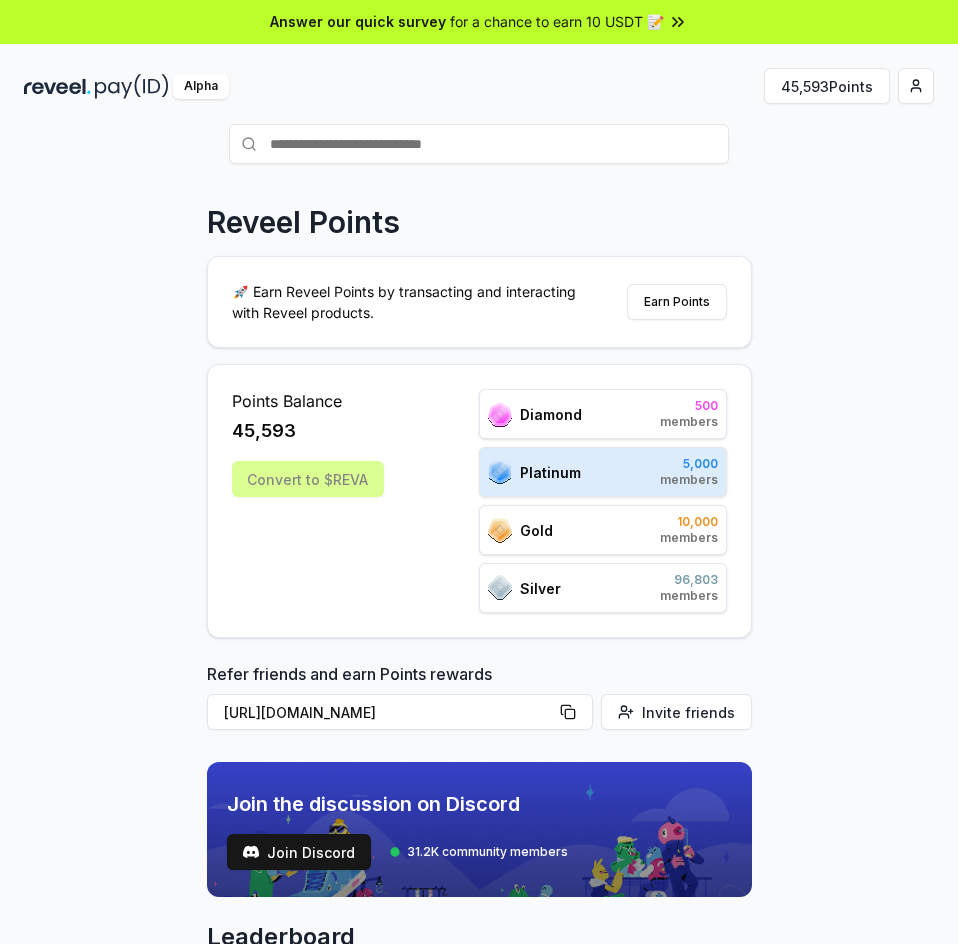 scroll, scrollTop: 0, scrollLeft: 0, axis: both 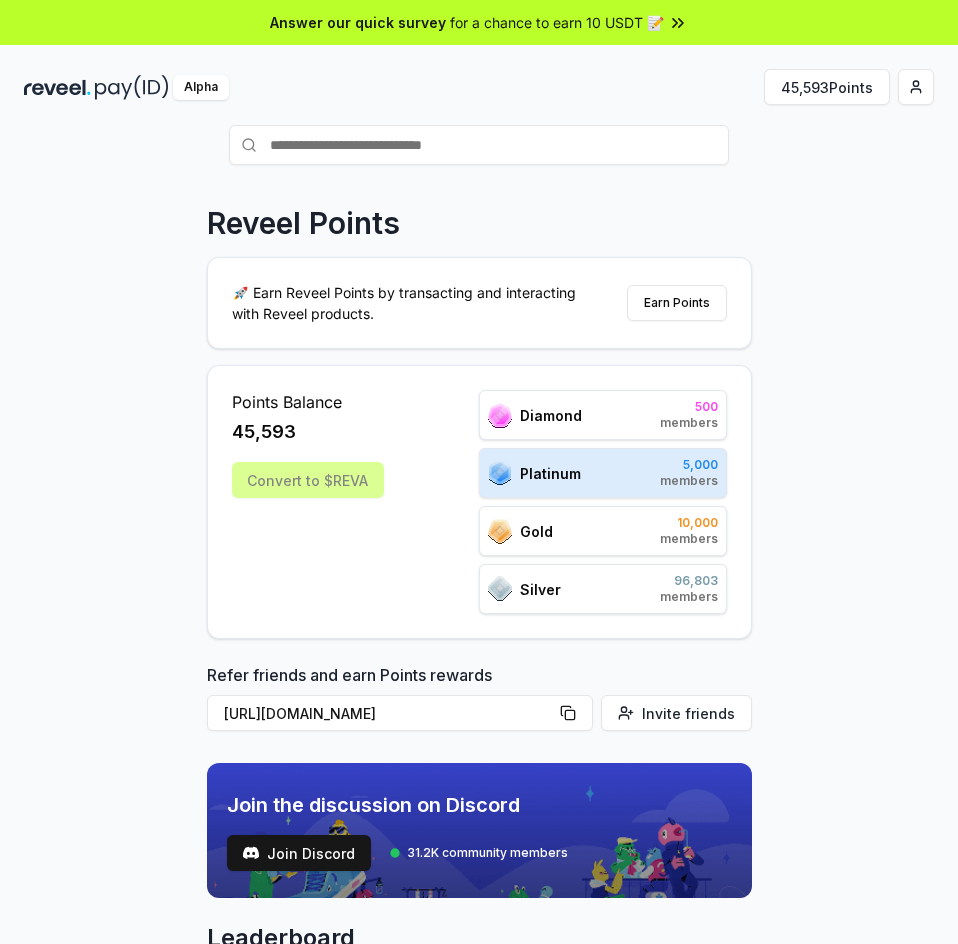 click on "Convert to $REVA" at bounding box center (308, 480) 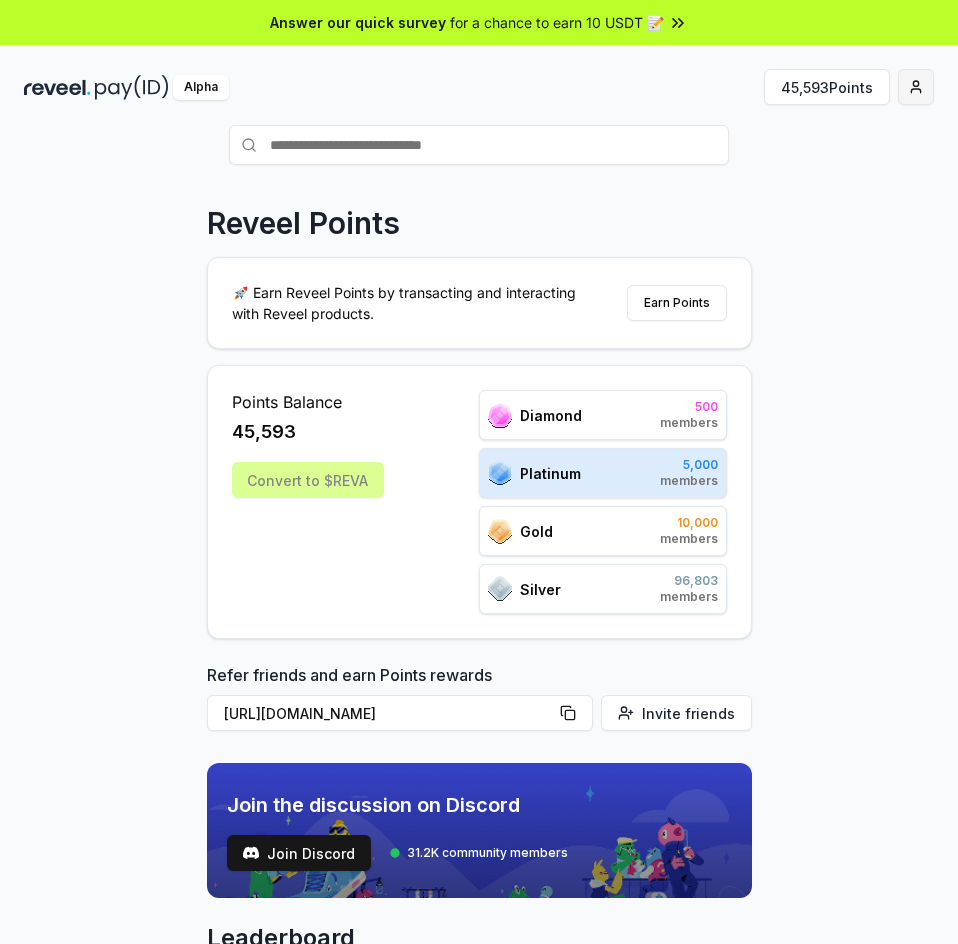 click on "Answer our quick survey for a chance to earn 10 USDT 📝 Alpha   45,593  Points Reveel Points  🚀 Earn Reveel Points by transacting and interacting with Reveel products. Earn Points Points Balance  45,593 Convert to $REVA Diamond 500 members Platinum 5,000 members Gold 10,000 members Silver 96,803 members Refer friends and earn Points rewards https://reveel.id/refer/CuteKonaharoo Invite friends Join the discussion on Discord Join Discord     31.2K community members Leaderboard Diamond Platinum Gold Silver Rank Pay(ID) Points # 1110 CuteKonaharoo 2,022 # 501 789 12,988 # 502 core 12,952 # 503 natalia 12,934 # 504 dyingreplica8105 12,934 # 505 makssimfortzswtb 12,934 # 506 org 12,928 # 507 dante00023 12,856 # 508 0xcalderascale 12,844 # 509 thisneverends 12,843 # 510 navallicensee861 12,843 Previous 1 2 3 4 5 More pages 500 Next" at bounding box center (479, 472) 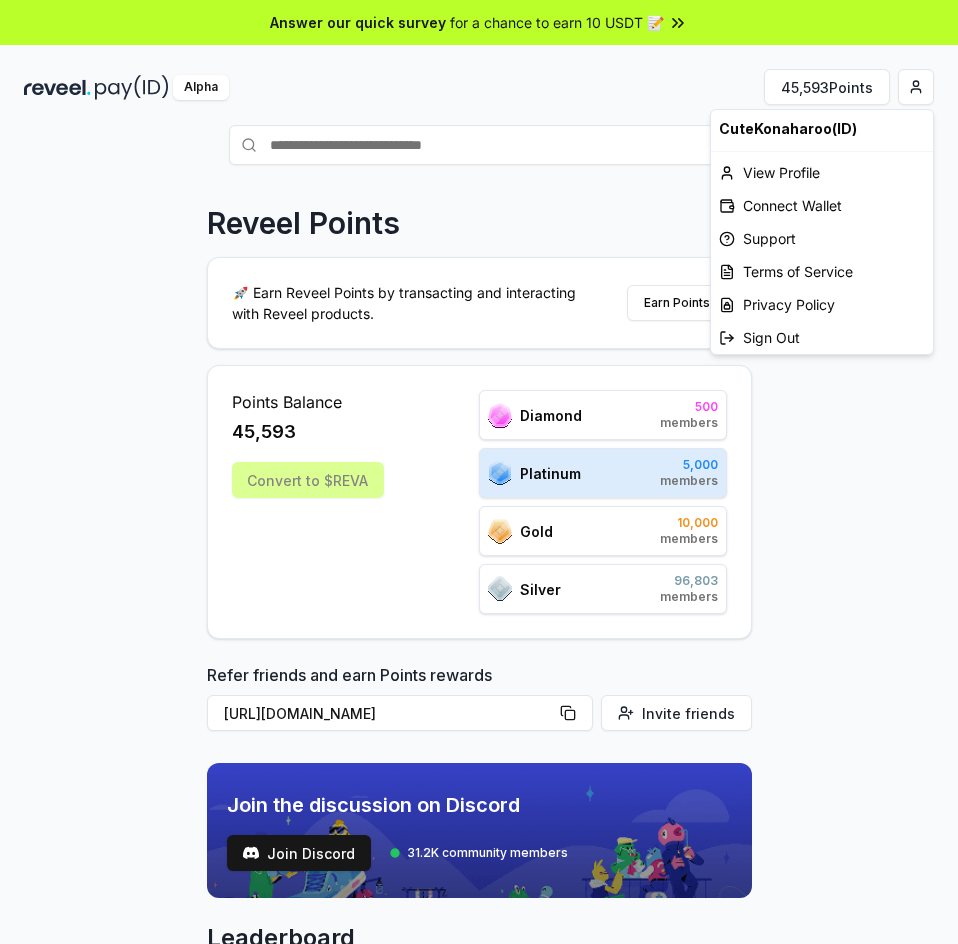 click on "Answer our quick survey for a chance to earn 10 USDT 📝 Alpha   45,593  Points Reveel Points  🚀 Earn Reveel Points by transacting and interacting with Reveel products. Earn Points Points Balance  45,593 Convert to $REVA Diamond 500 members Platinum 5,000 members Gold 10,000 members Silver 96,803 members Refer friends and earn Points rewards https://reveel.id/refer/CuteKonaharoo Invite friends Join the discussion on Discord Join Discord     31.2K community members Leaderboard Diamond Platinum Gold Silver Rank Pay(ID) Points # 1110 CuteKonaharoo 2,022 # 501 789 12,988 # 502 core 12,952 # 503 natalia 12,934 # 504 dyingreplica8105 12,934 # 505 makssimfortzswtb 12,934 # 506 org 12,928 # 507 dante00023 12,856 # 508 0xcalderascale 12,844 # 509 thisneverends 12,843 # 510 navallicensee861 12,843 Previous 1 2 3 4 5 More pages 500 Next CuteKonaharoo(ID)   View Profile   Connect Wallet   Support   Terms of Service   Privacy Policy   Sign Out" at bounding box center (479, 472) 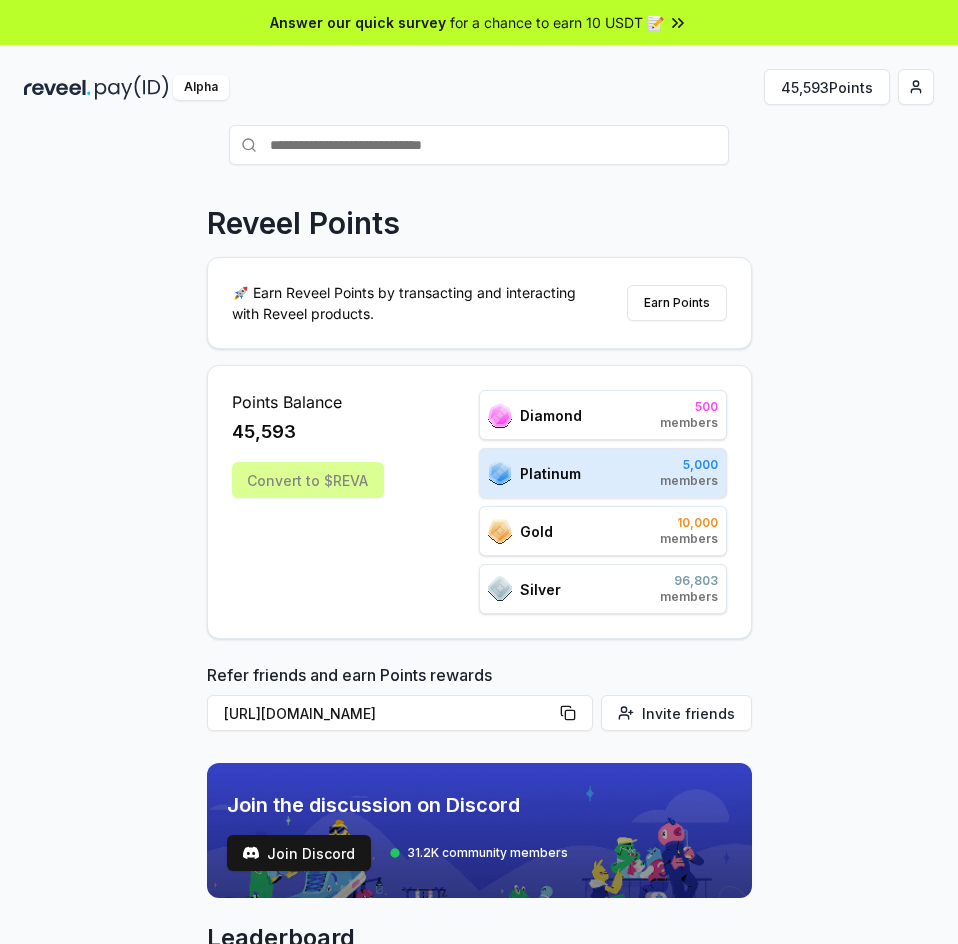 click on "Reveel Points  🚀 Earn Reveel Points by transacting and interacting with Reveel products. Earn Points Points Balance  45,593 Convert to $REVA Diamond 500 members Platinum 5,000 members Gold 10,000 members Silver 96,803 members Refer friends and earn Points rewards https://reveel.id/refer/CuteKonaharoo Invite friends Join the discussion on Discord Join Discord     31.2K community members Leaderboard Diamond Platinum Gold Silver Rank Pay(ID) Points # 1110 CuteKonaharoo 2,022 # 501 789 12,988 # 502 core 12,952 # 503 natalia 12,934 # 504 dyingreplica8105 12,934 # 505 makssimfortzswtb 12,934 # 506 org 12,928 # 507 dante00023 12,856 # 508 0xcalderascale 12,844 # 509 thisneverends 12,843 # 510 navallicensee861 12,843 Previous 1 2 3 4 5 More pages 500 Next" at bounding box center (479, 609) 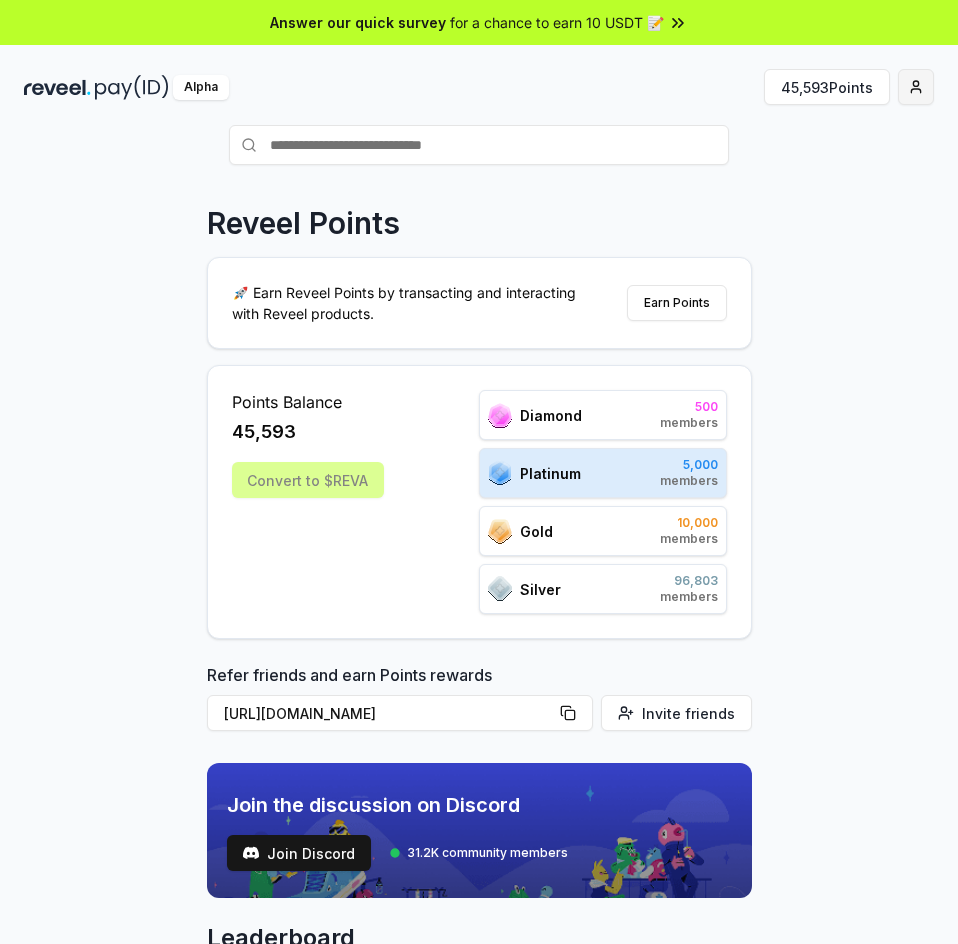 click on "Answer our quick survey for a chance to earn 10 USDT 📝 Alpha   45,593  Points Reveel Points  🚀 Earn Reveel Points by transacting and interacting with Reveel products. Earn Points Points Balance  45,593 Convert to $REVA Diamond 500 members Platinum 5,000 members Gold 10,000 members Silver 96,803 members Refer friends and earn Points rewards https://reveel.id/refer/CuteKonaharoo Invite friends Join the discussion on Discord Join Discord     31.2K community members Leaderboard Diamond Platinum Gold Silver Rank Pay(ID) Points # 1110 CuteKonaharoo 2,022 # 501 789 12,988 # 502 core 12,952 # 503 natalia 12,934 # 504 dyingreplica8105 12,934 # 505 makssimfortzswtb 12,934 # 506 org 12,928 # 507 dante00023 12,856 # 508 0xcalderascale 12,844 # 509 thisneverends 12,843 # 510 navallicensee861 12,843 Previous 1 2 3 4 5 More pages 500 Next" at bounding box center (479, 472) 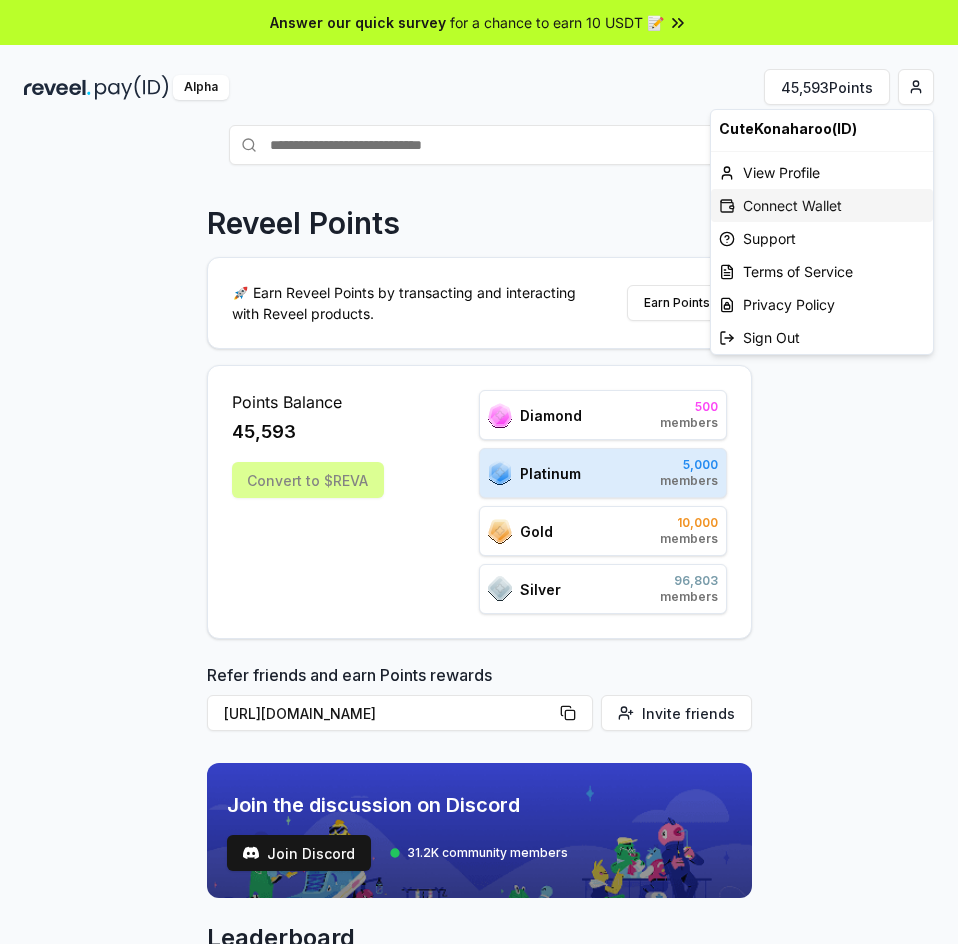 click on "Connect Wallet" at bounding box center (822, 205) 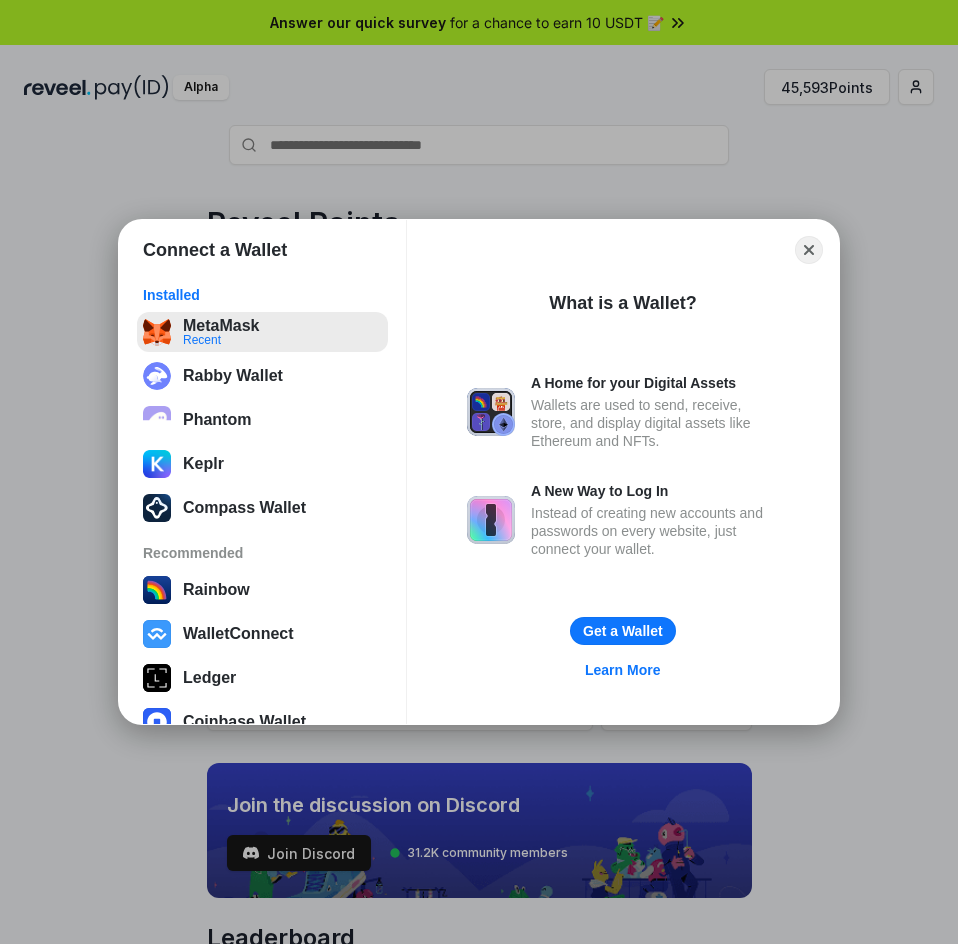click on "MetaMask Recent" at bounding box center [262, 332] 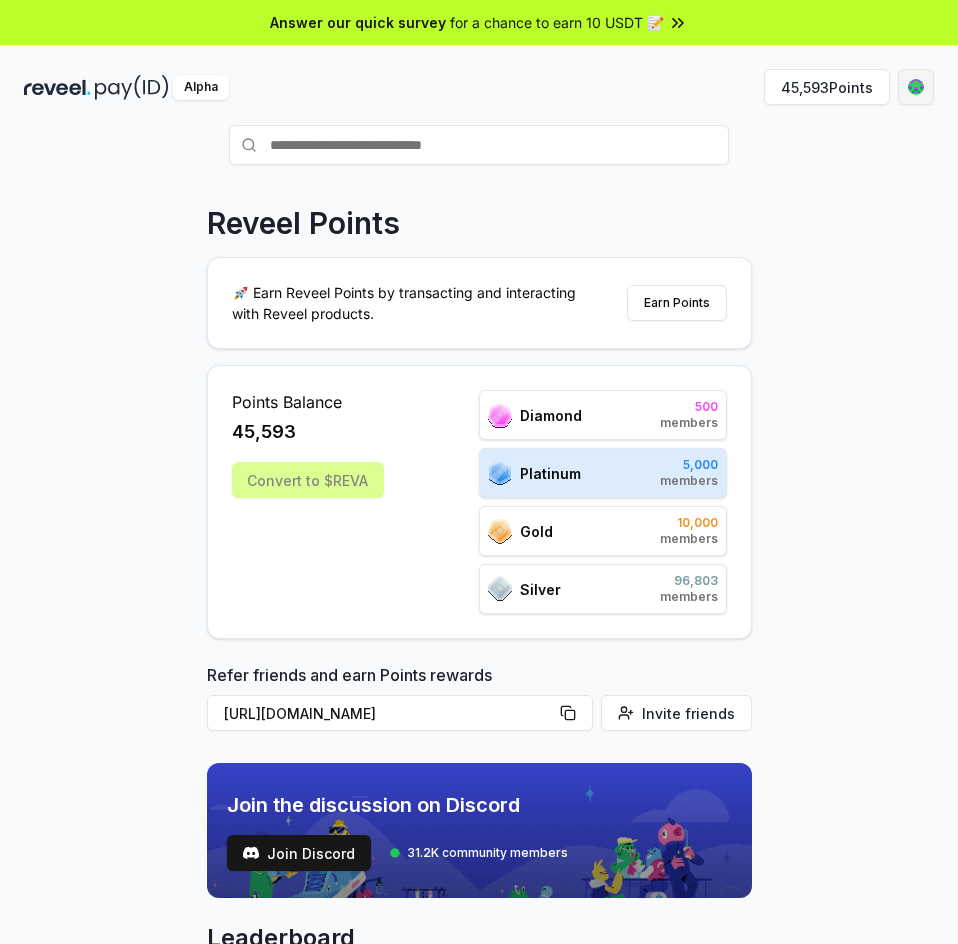 click on "Answer our quick survey for a chance to earn 10 USDT 📝 Alpha   45,593  Points Reveel Points  🚀 Earn Reveel Points by transacting and interacting with Reveel products. Earn Points Points Balance  45,593 Convert to $REVA Diamond 500 members Platinum 5,000 members Gold 10,000 members Silver 96,803 members Refer friends and earn Points rewards https://reveel.id/refer/CuteKonaharoo Invite friends Join the discussion on Discord Join Discord     31.2K community members Leaderboard Diamond Platinum Gold Silver Rank Pay(ID) Points # 1110 CuteKonaharoo 2,022 # 501 789 12,988 # 502 core 12,952 # 503 natalia 12,934 # 504 dyingreplica8105 12,934 # 505 makssimfortzswtb 12,934 # 506 org 12,928 # 507 dante00023 12,856 # 508 0xcalderascale 12,844 # 509 thisneverends 12,843 # 510 navallicensee861 12,843 Previous 1 2 3 4 5 More pages 500 Next" at bounding box center (479, 472) 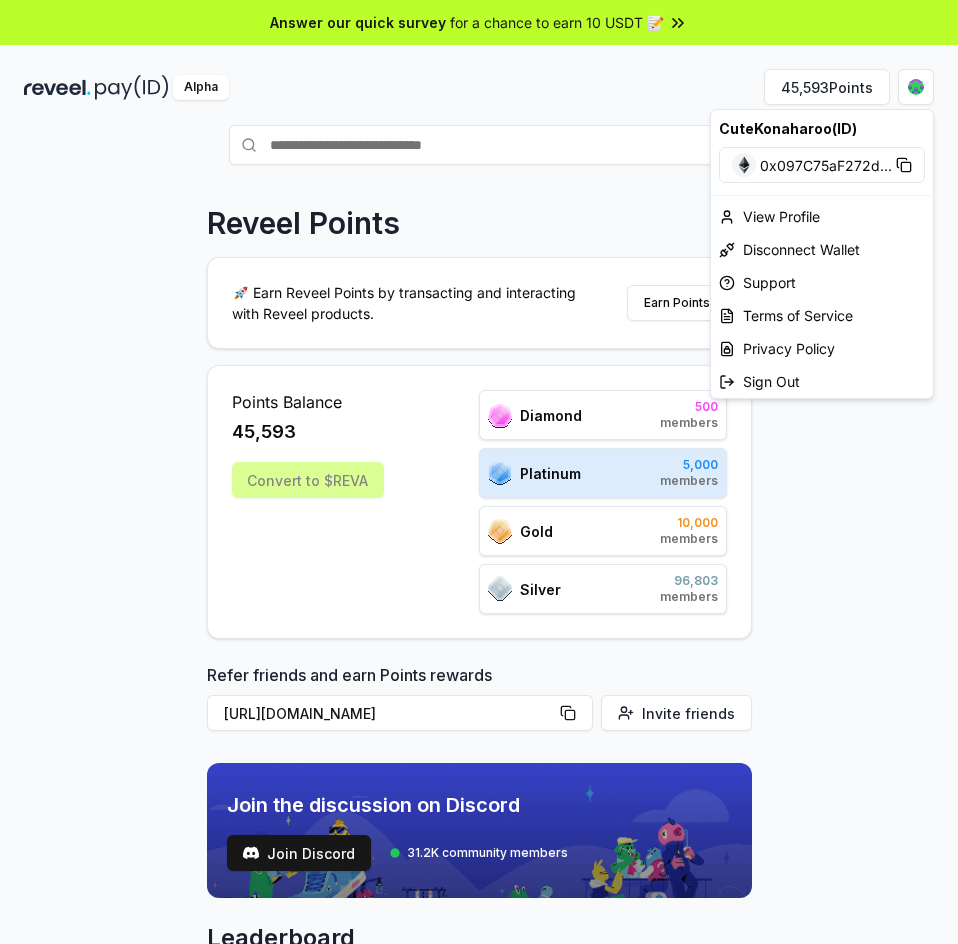 drag, startPoint x: 76, startPoint y: 413, endPoint x: 95, endPoint y: 427, distance: 23.600847 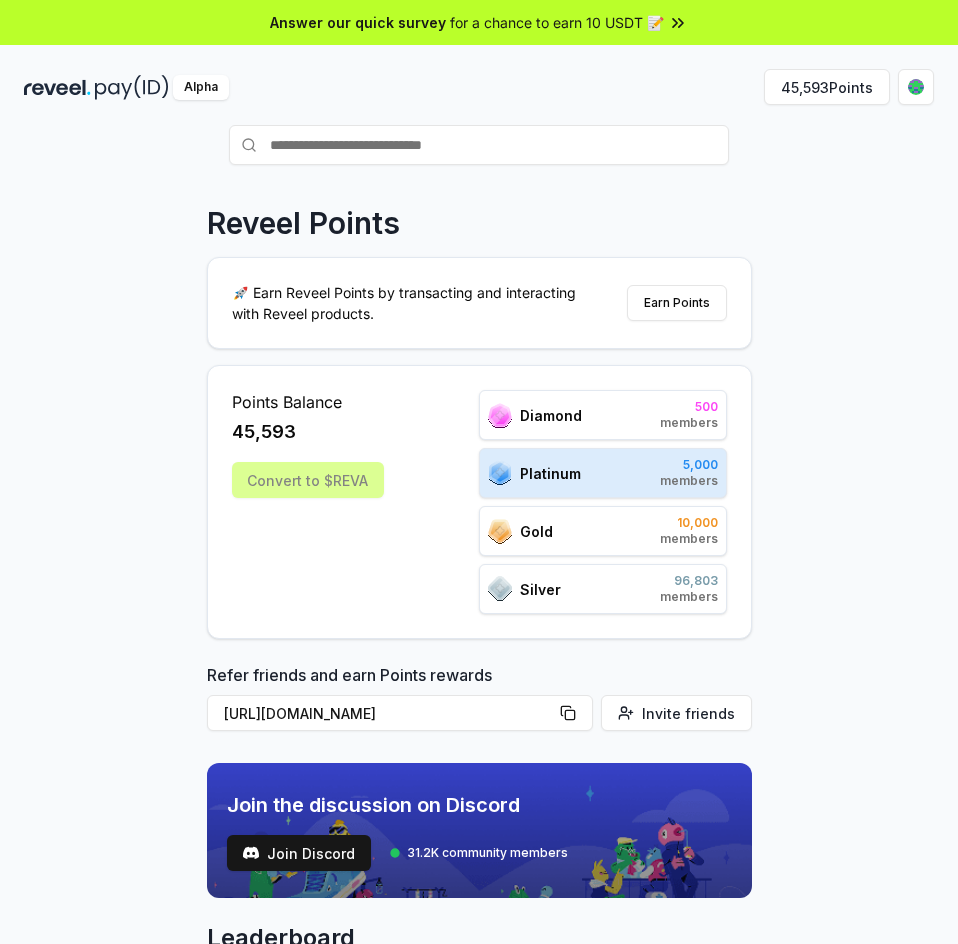 click on "Convert to $REVA" at bounding box center [308, 480] 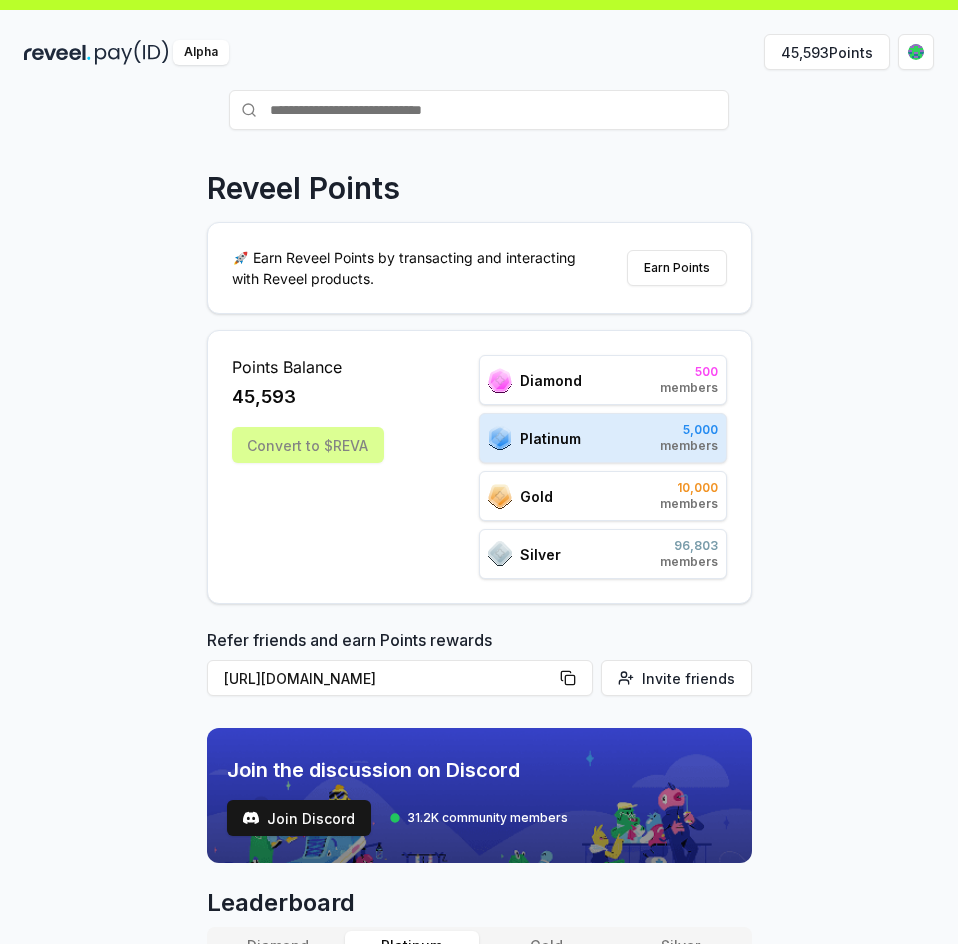 scroll, scrollTop: 0, scrollLeft: 0, axis: both 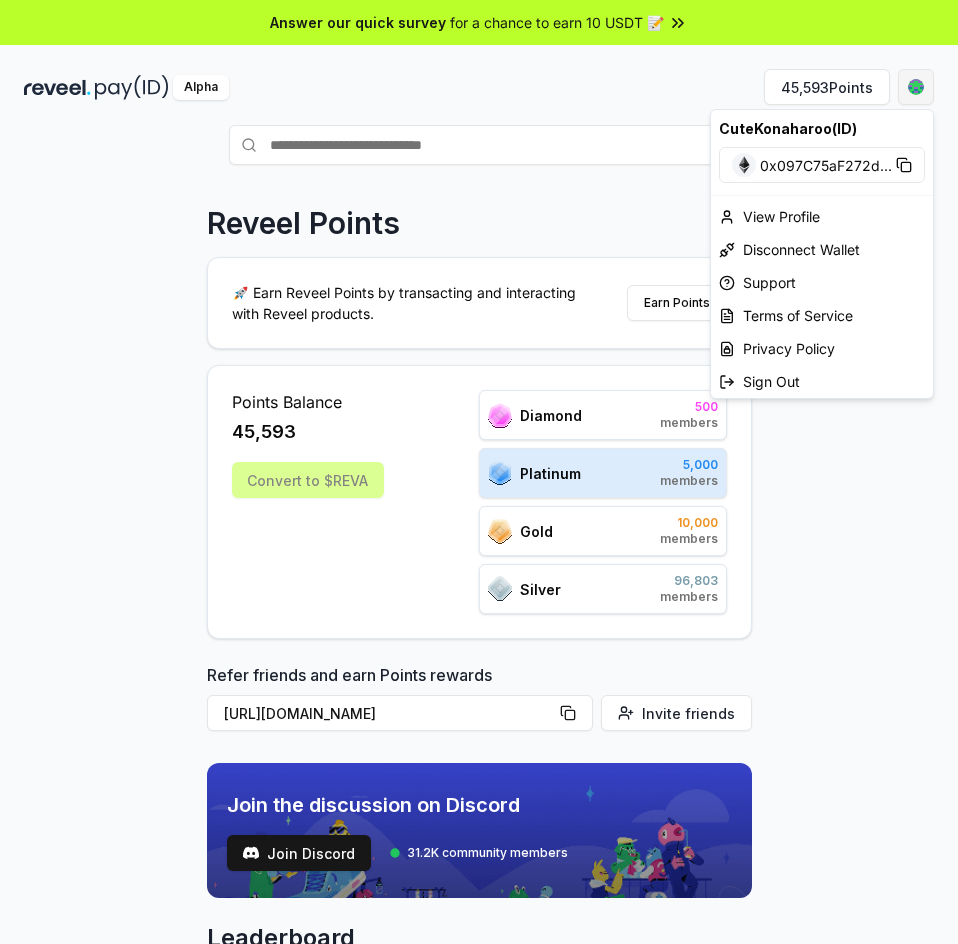 click on "Answer our quick survey for a chance to earn 10 USDT 📝 Alpha   45,593  Points Reveel Points  🚀 Earn Reveel Points by transacting and interacting with Reveel products. Earn Points Points Balance  45,593 Convert to $REVA Diamond 500 members Platinum 5,000 members Gold 10,000 members Silver 96,803 members Refer friends and earn Points rewards https://reveel.id/refer/CuteKonaharoo Invite friends Join the discussion on Discord Join Discord     31.2K community members Leaderboard Diamond Platinum Gold Silver Rank Pay(ID) Points # 1110 CuteKonaharoo 2,022 # 501 789 12,988 # 502 core 12,952 # 503 natalia 12,934 # 504 dyingreplica8105 12,934 # 505 makssimfortzswtb 12,934 # 506 org 12,928 # 507 dante00023 12,856 # 508 0xcalderascale 12,844 # 509 thisneverends 12,843 # 510 navallicensee861 12,843 Previous 1 2 3 4 5 More pages 500 Next CuteKonaharoo(ID)   0x097C75aF272d ...     View Profile   Disconnect Wallet   Support   Terms of Service   Privacy Policy   Sign Out" at bounding box center (479, 472) 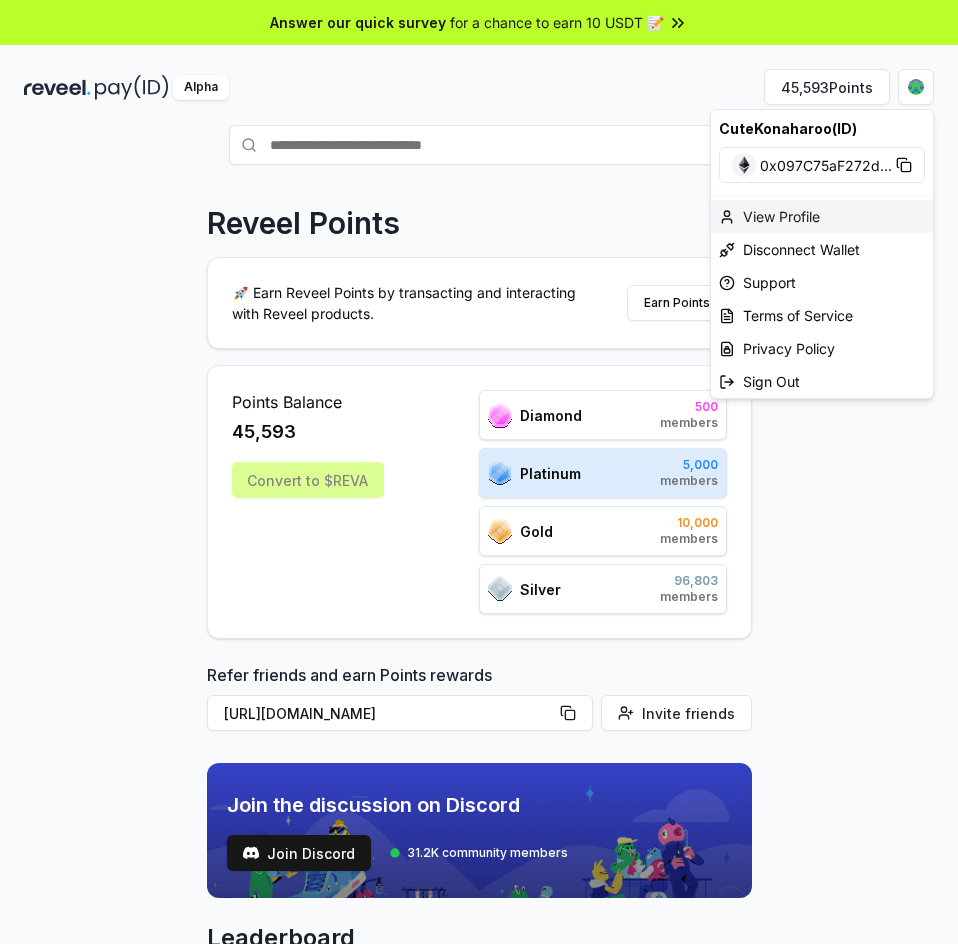 click on "View Profile" at bounding box center [822, 216] 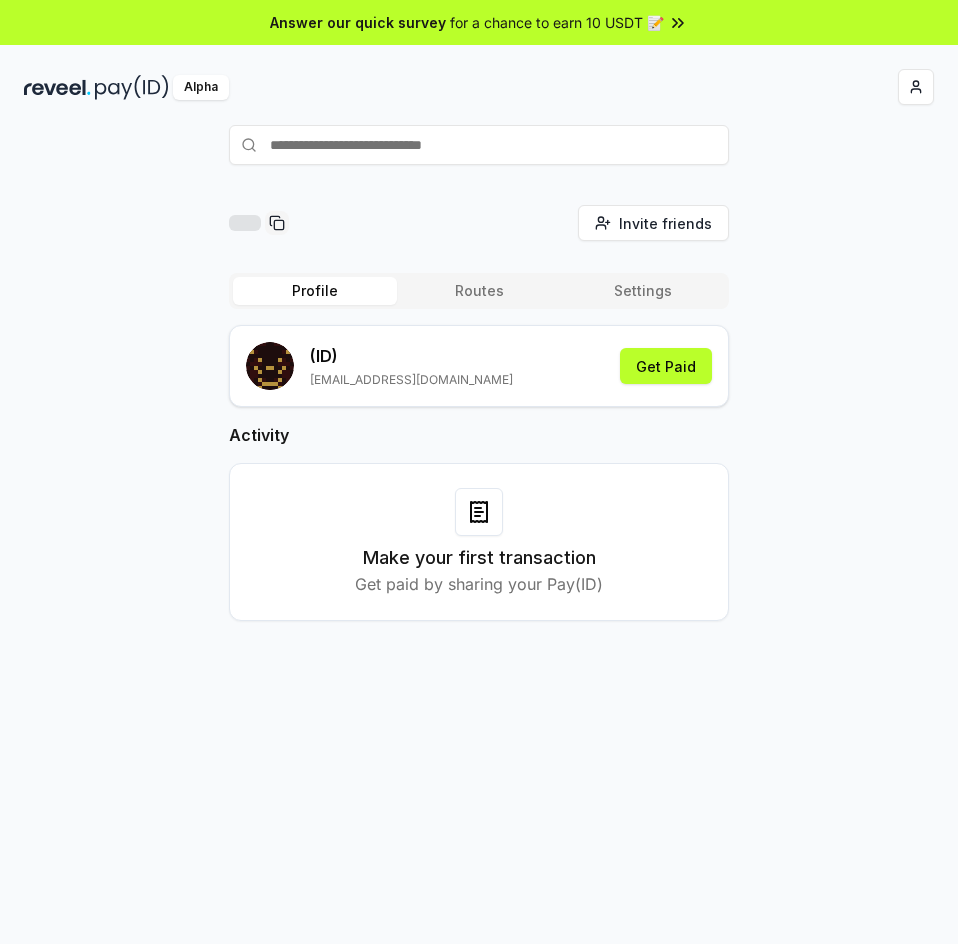 scroll, scrollTop: 0, scrollLeft: 0, axis: both 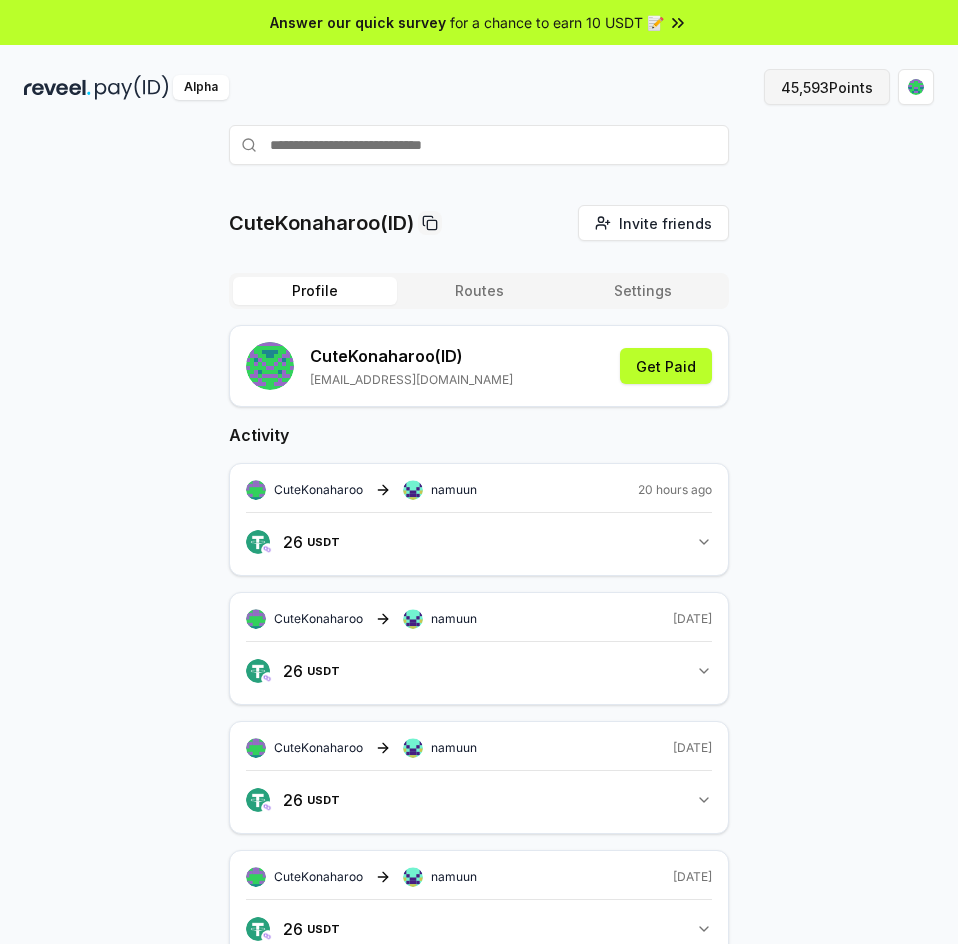 click on "45,593  Points" at bounding box center [827, 87] 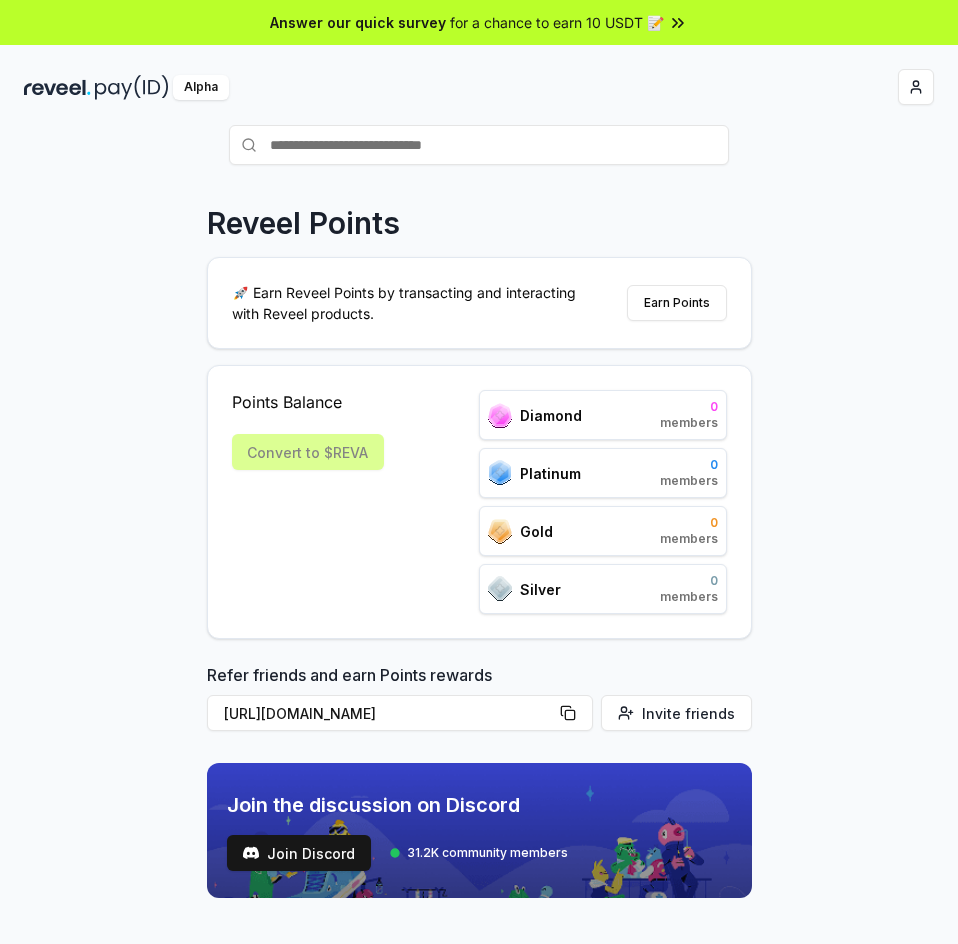 scroll, scrollTop: 0, scrollLeft: 0, axis: both 